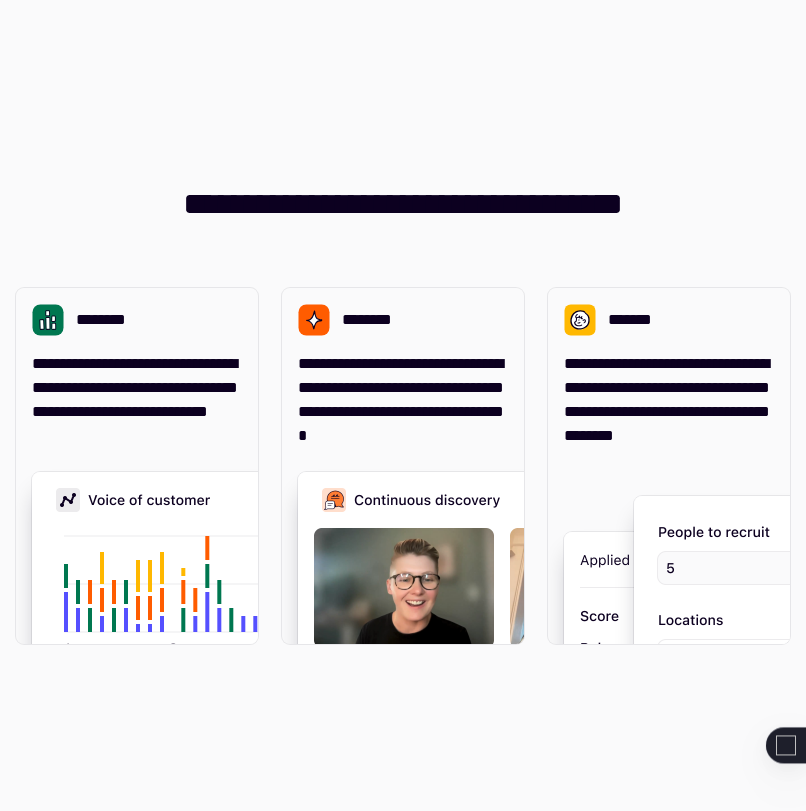 scroll, scrollTop: 0, scrollLeft: 0, axis: both 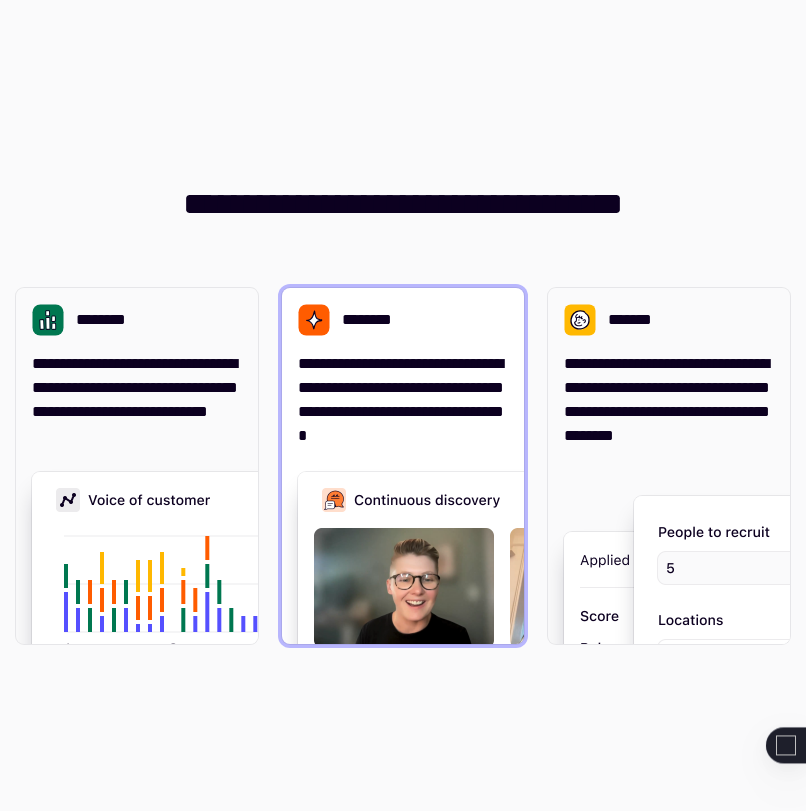 click on "**********" at bounding box center [403, 368] 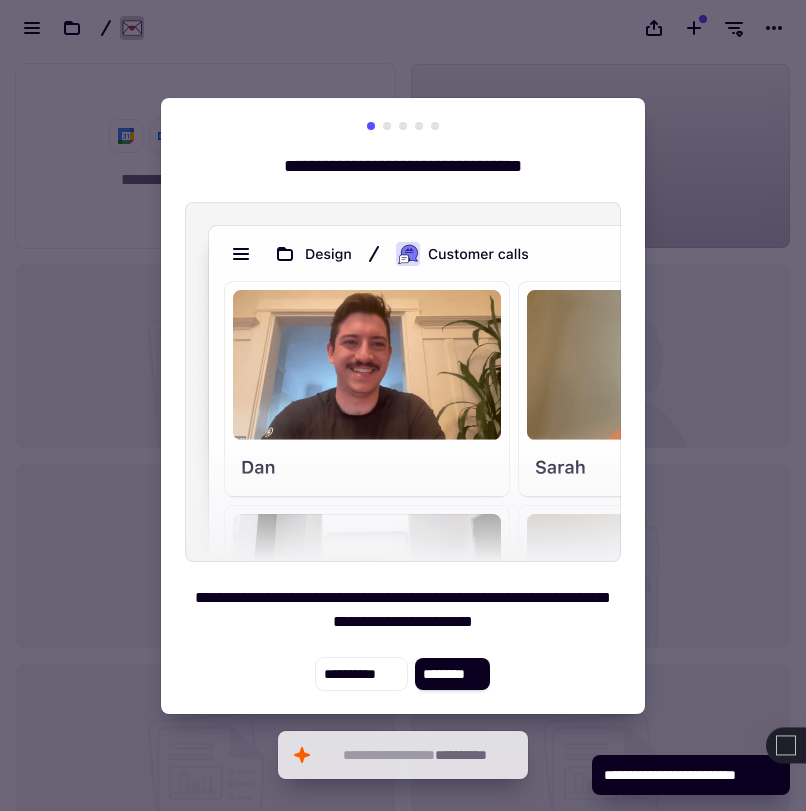 scroll, scrollTop: 1, scrollLeft: 1, axis: both 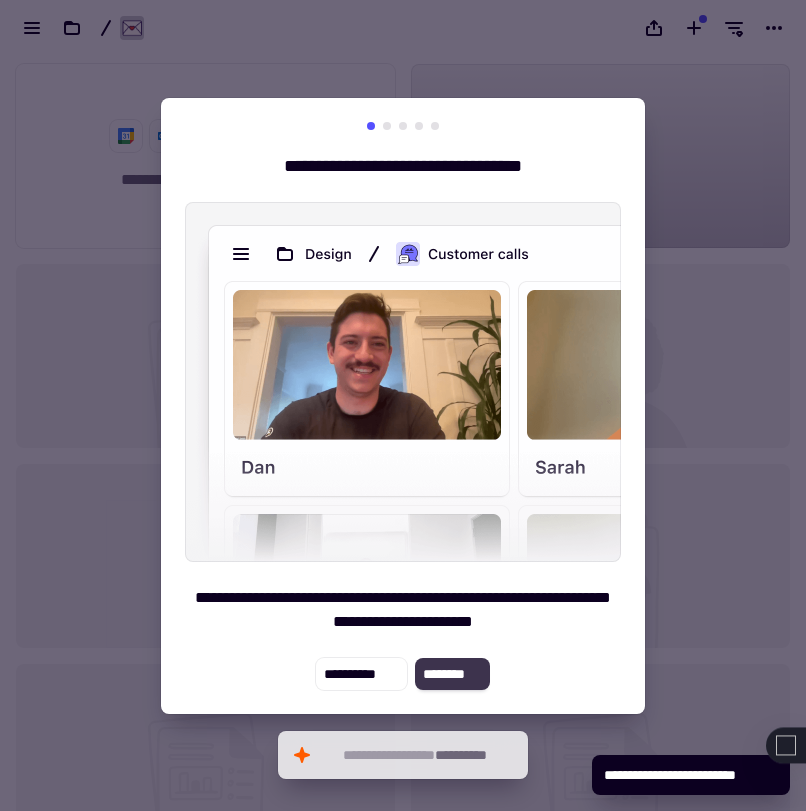 click on "********" 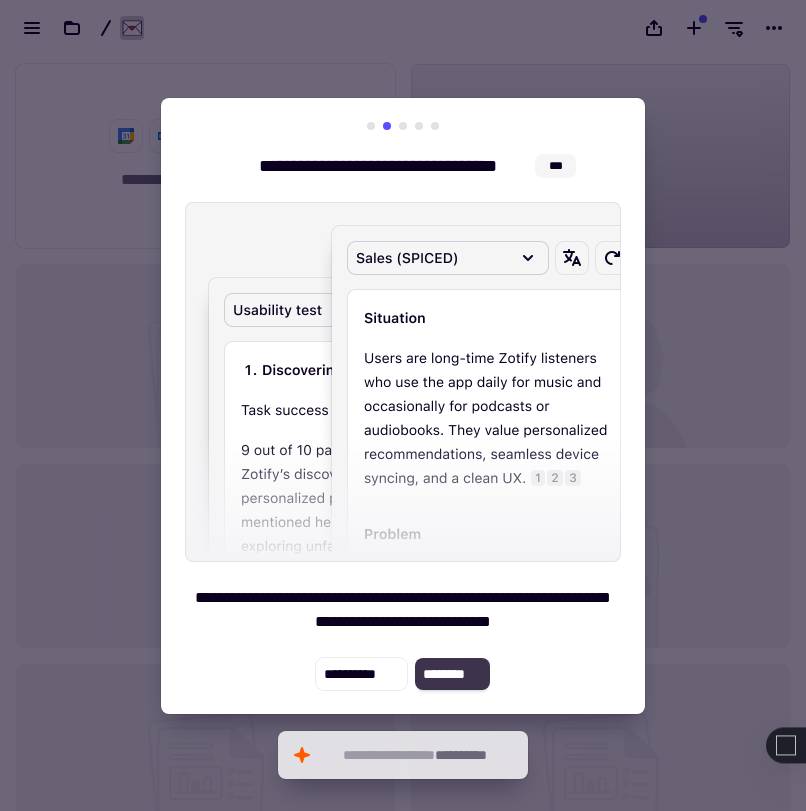 click on "********" 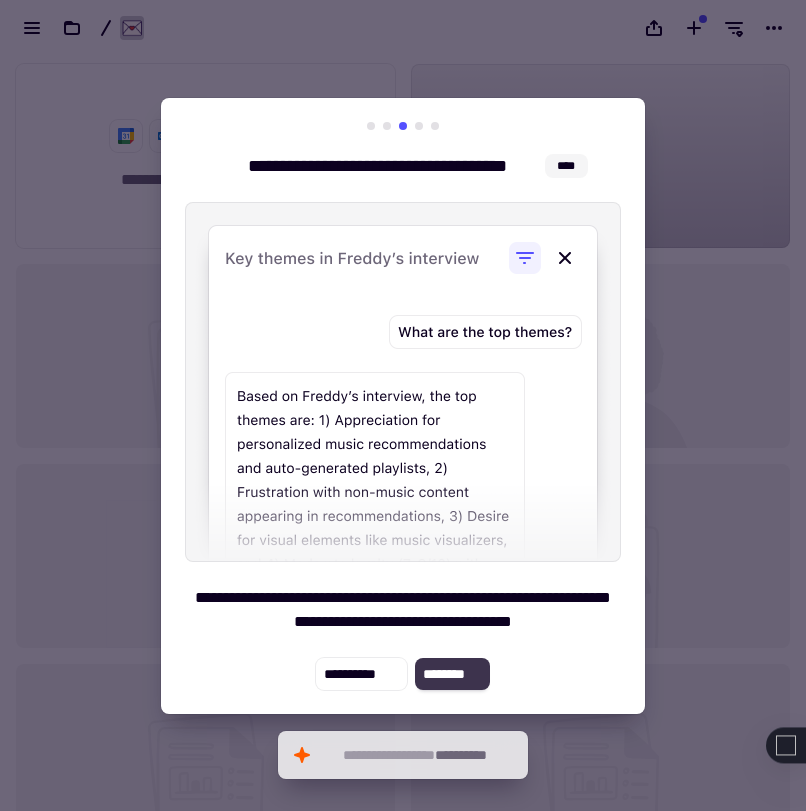 click on "********" 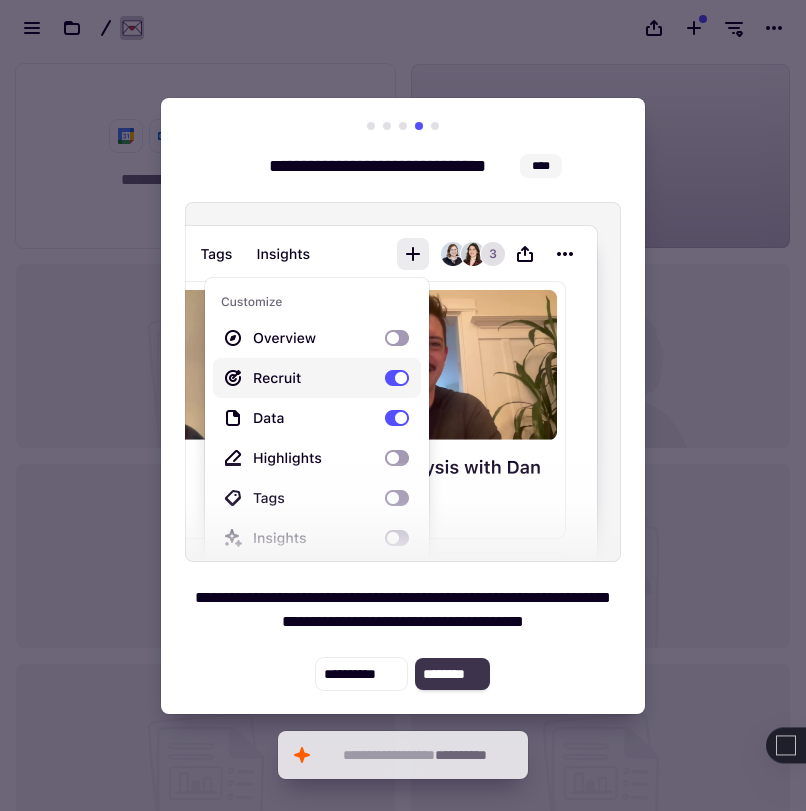 click on "********" 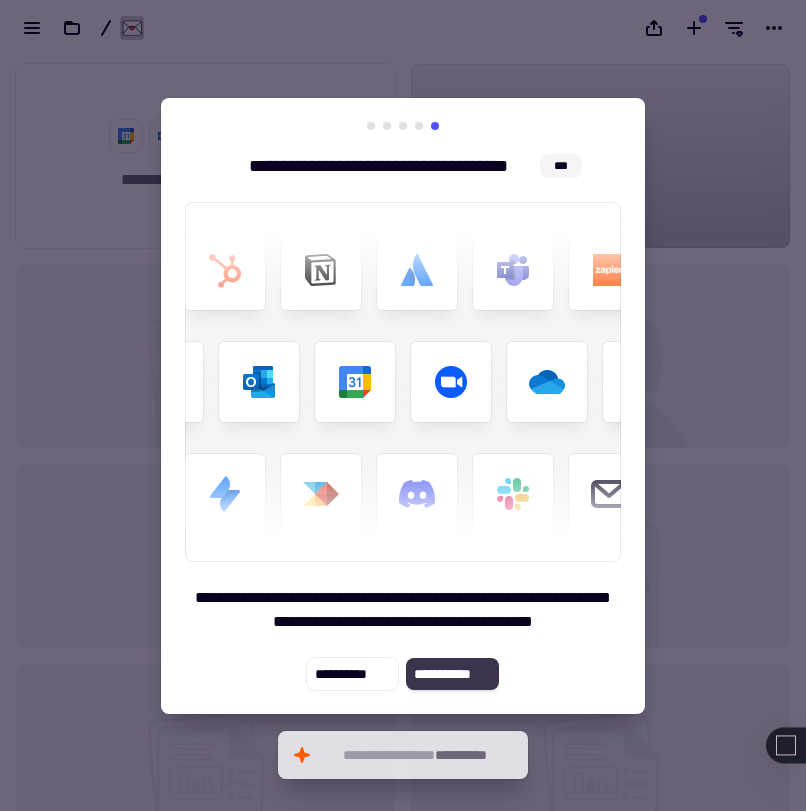 click on "**********" 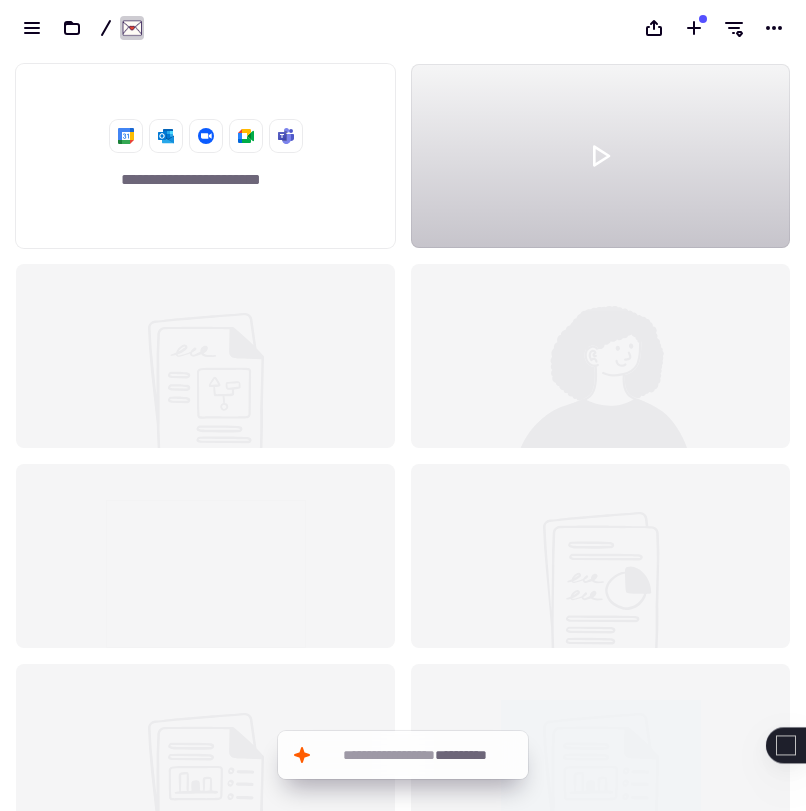 click 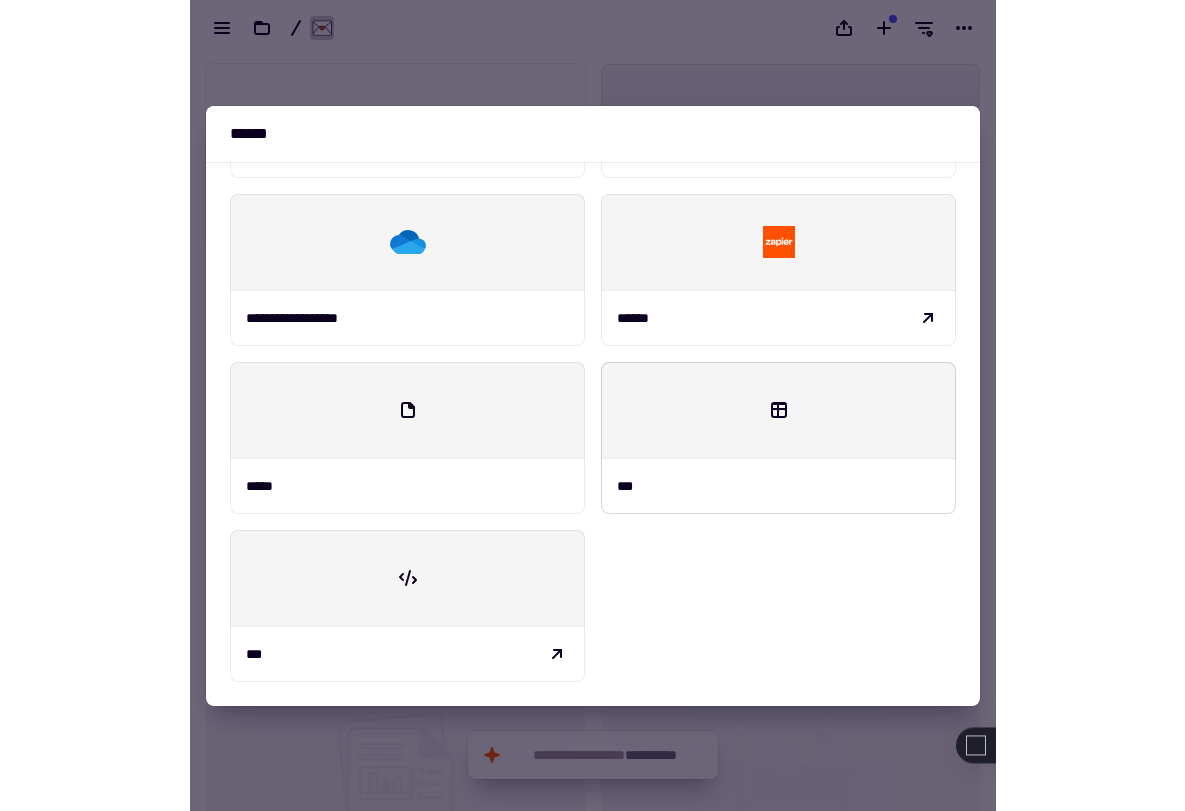 scroll, scrollTop: 0, scrollLeft: 0, axis: both 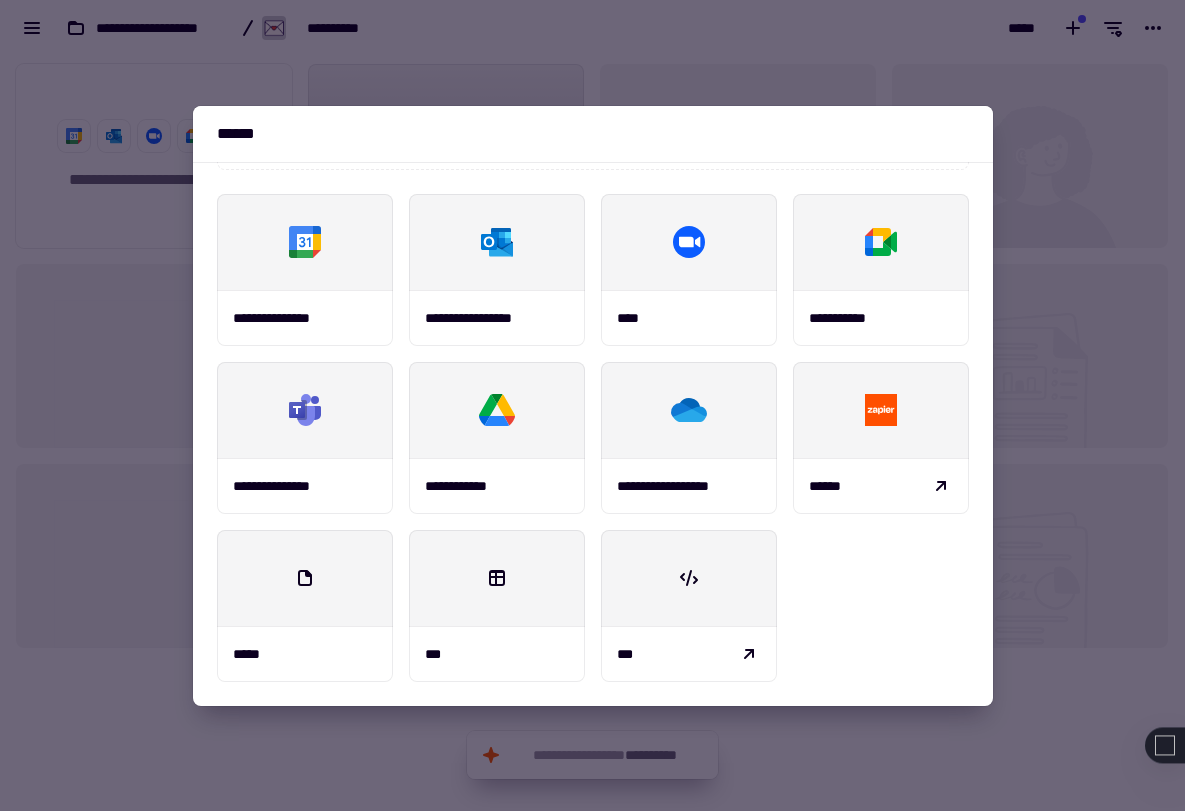 click at bounding box center (592, 405) 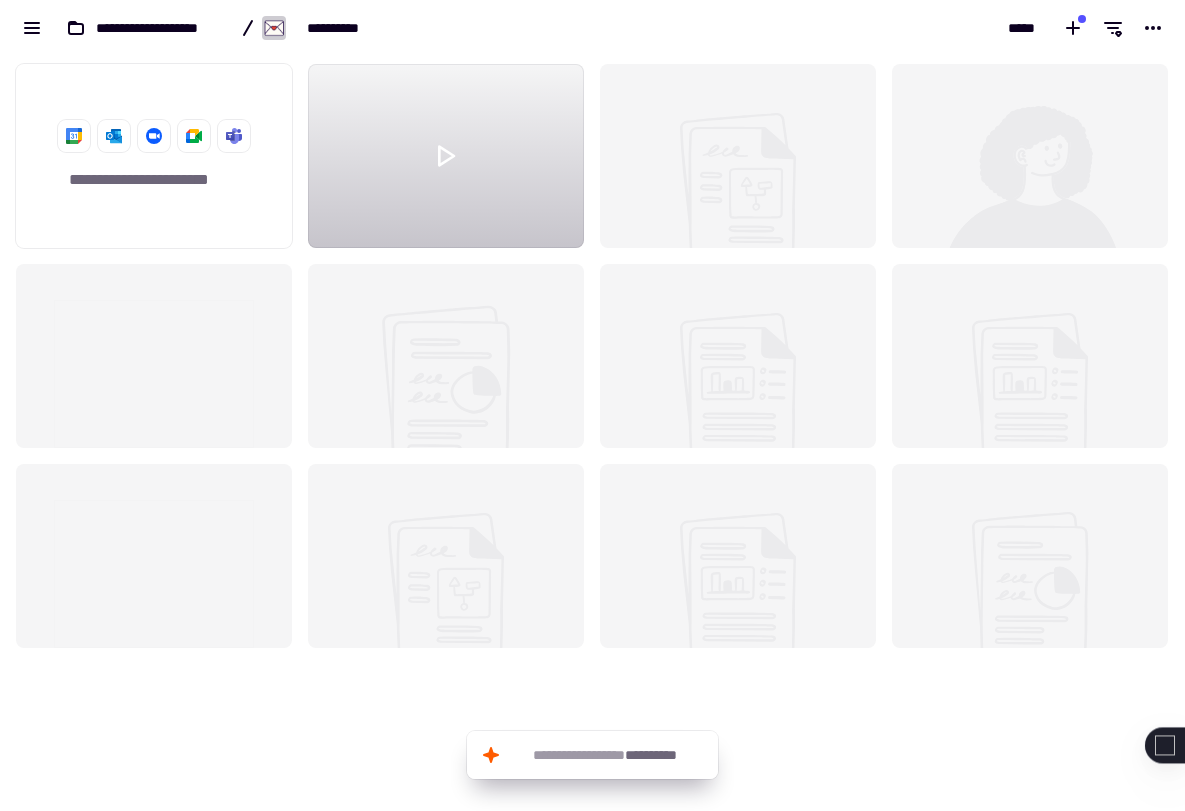 click 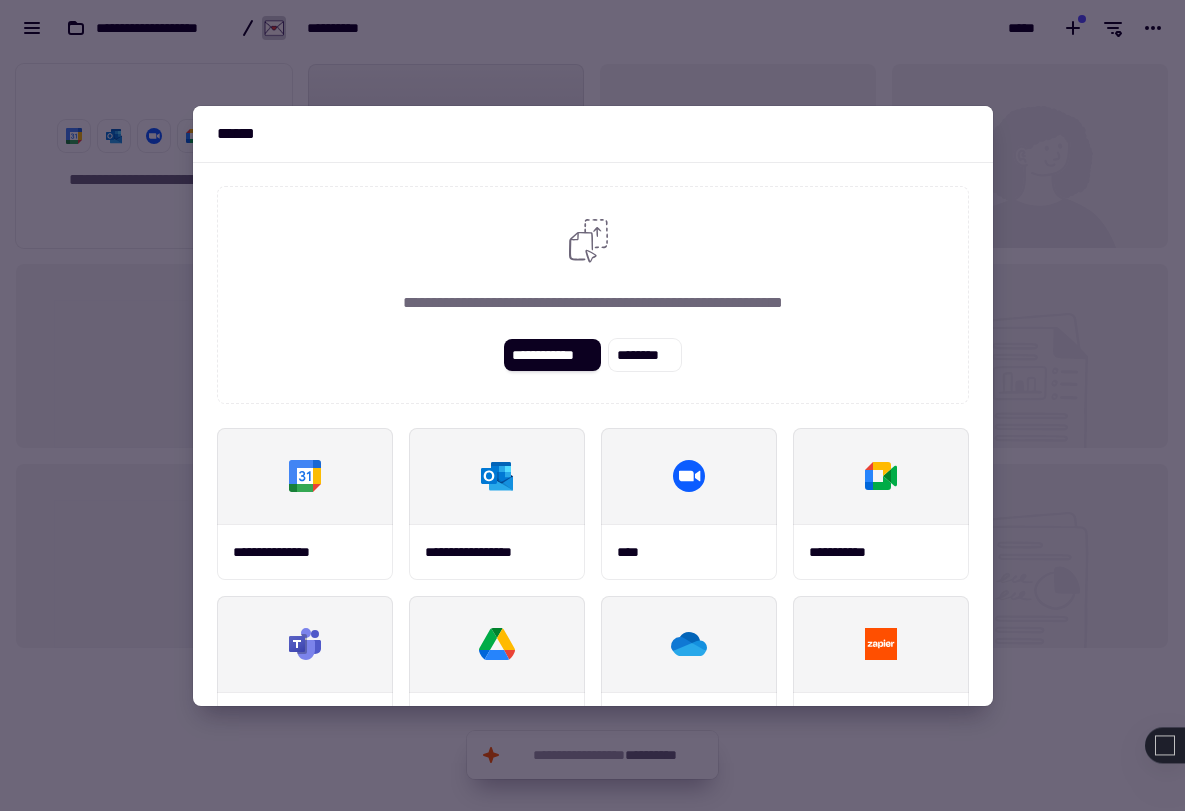 click at bounding box center [592, 405] 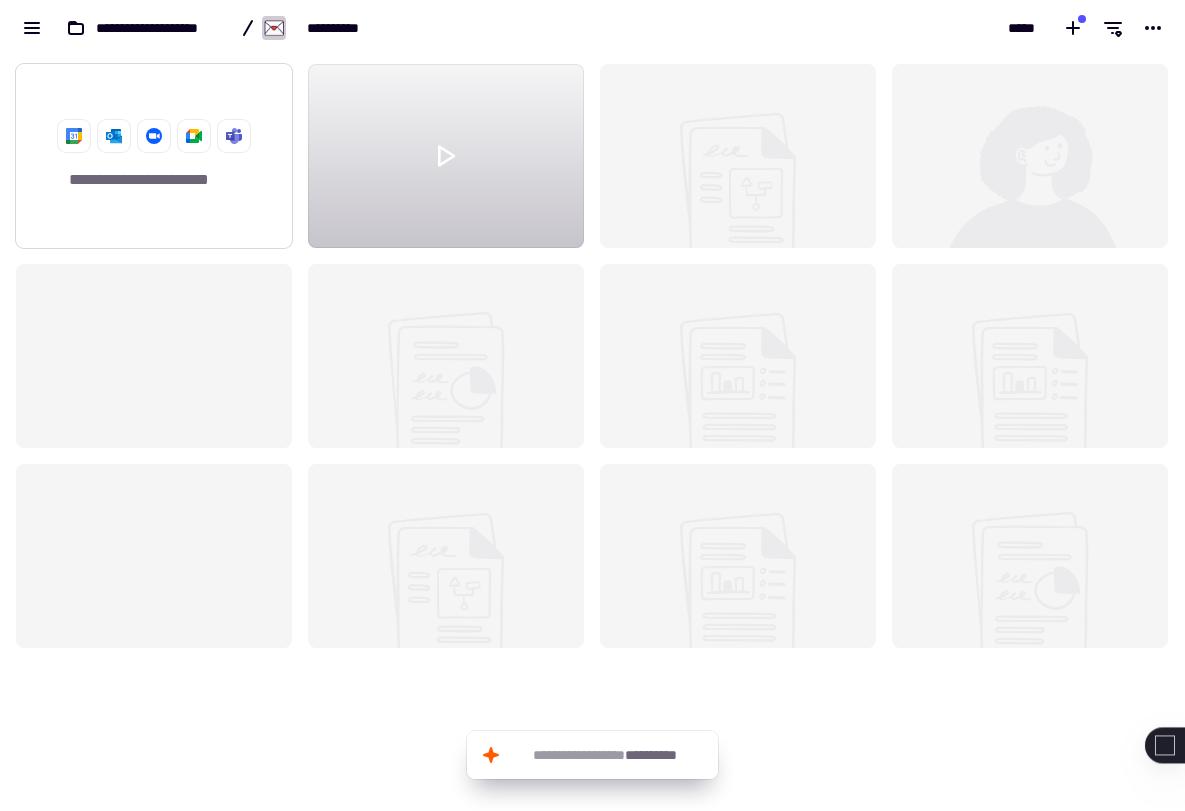 click on "**********" 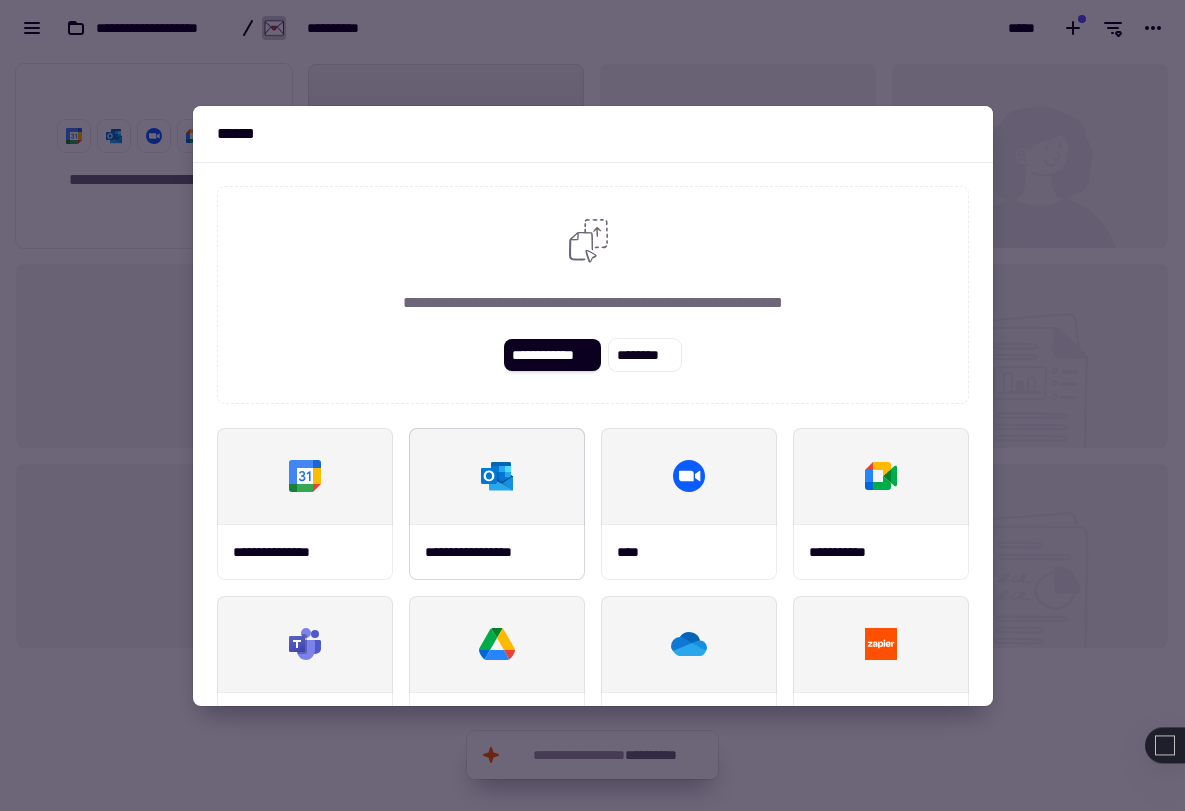 scroll, scrollTop: 234, scrollLeft: 0, axis: vertical 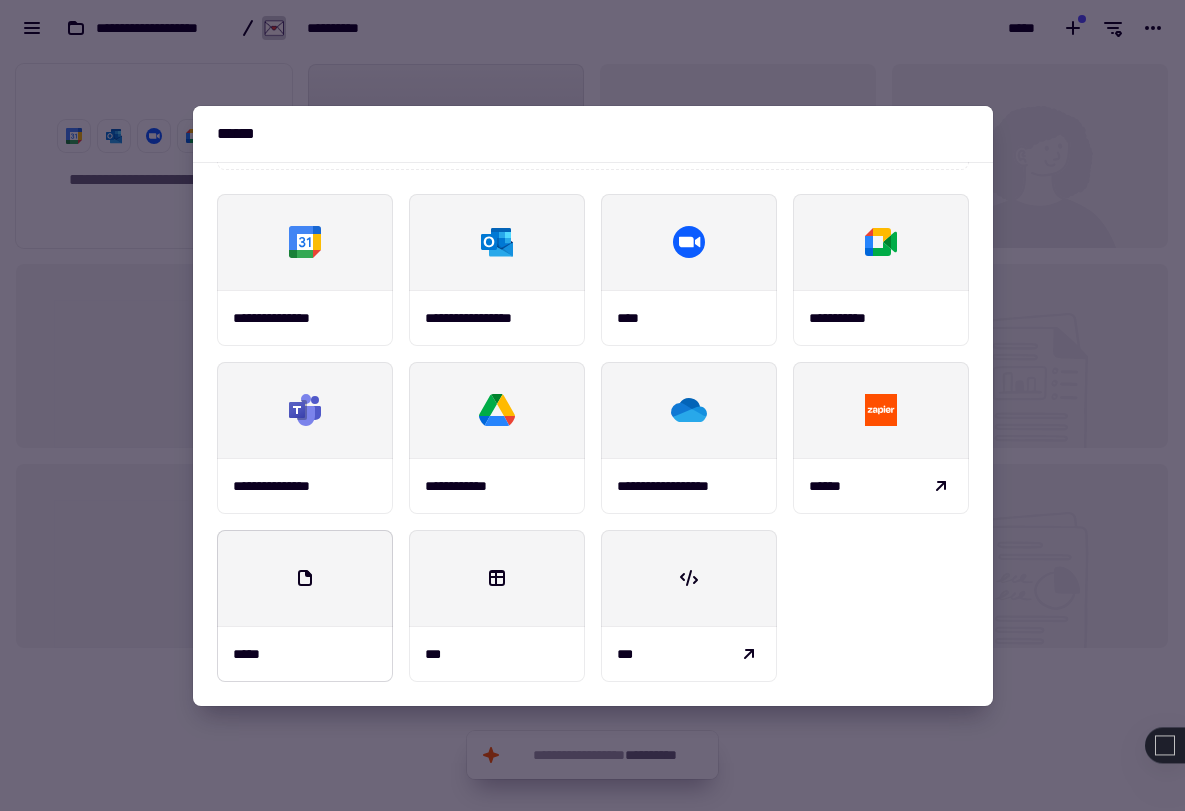 click at bounding box center (305, 578) 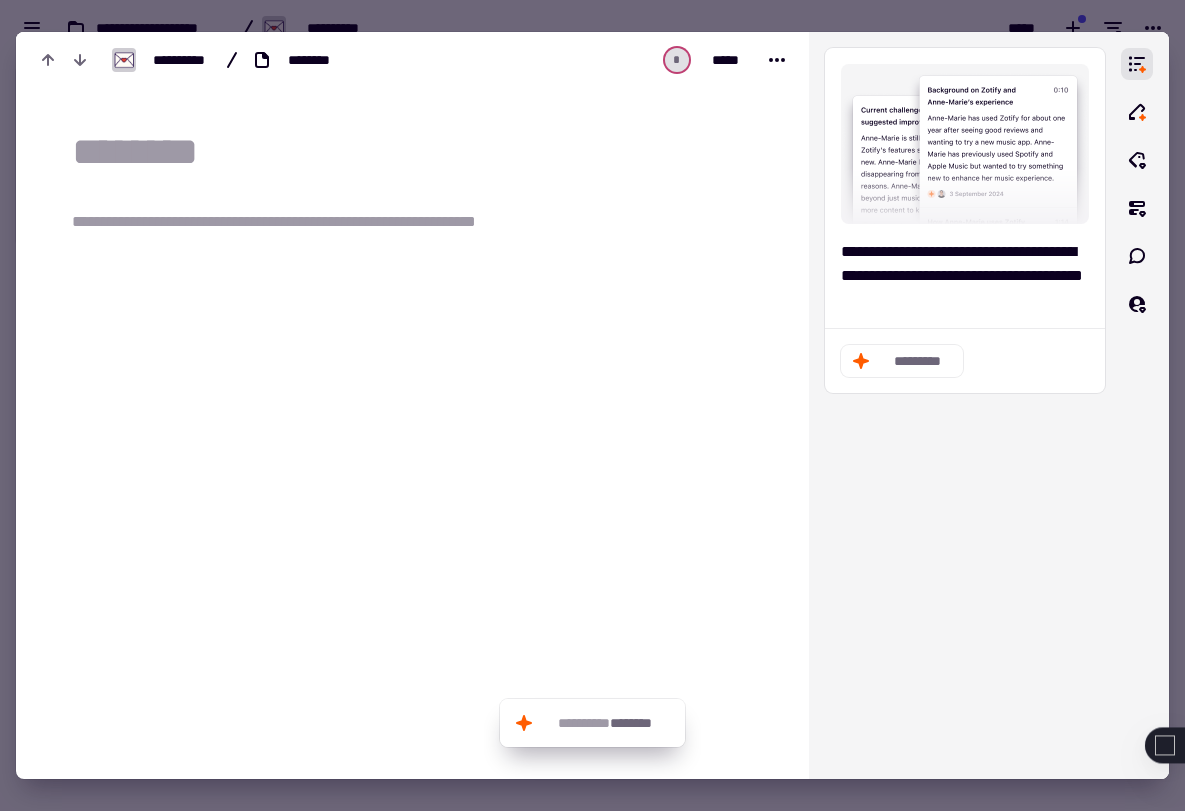 click on "**********" at bounding box center (312, 222) 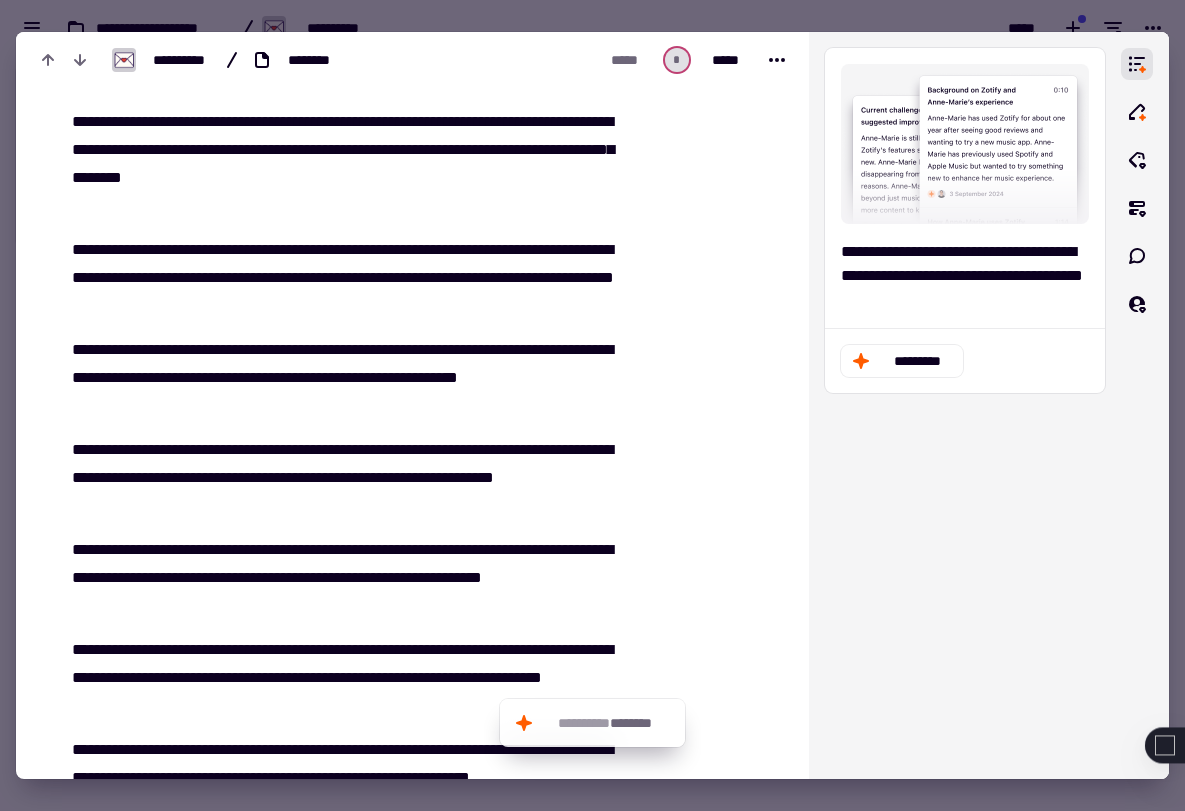 scroll, scrollTop: 0, scrollLeft: 0, axis: both 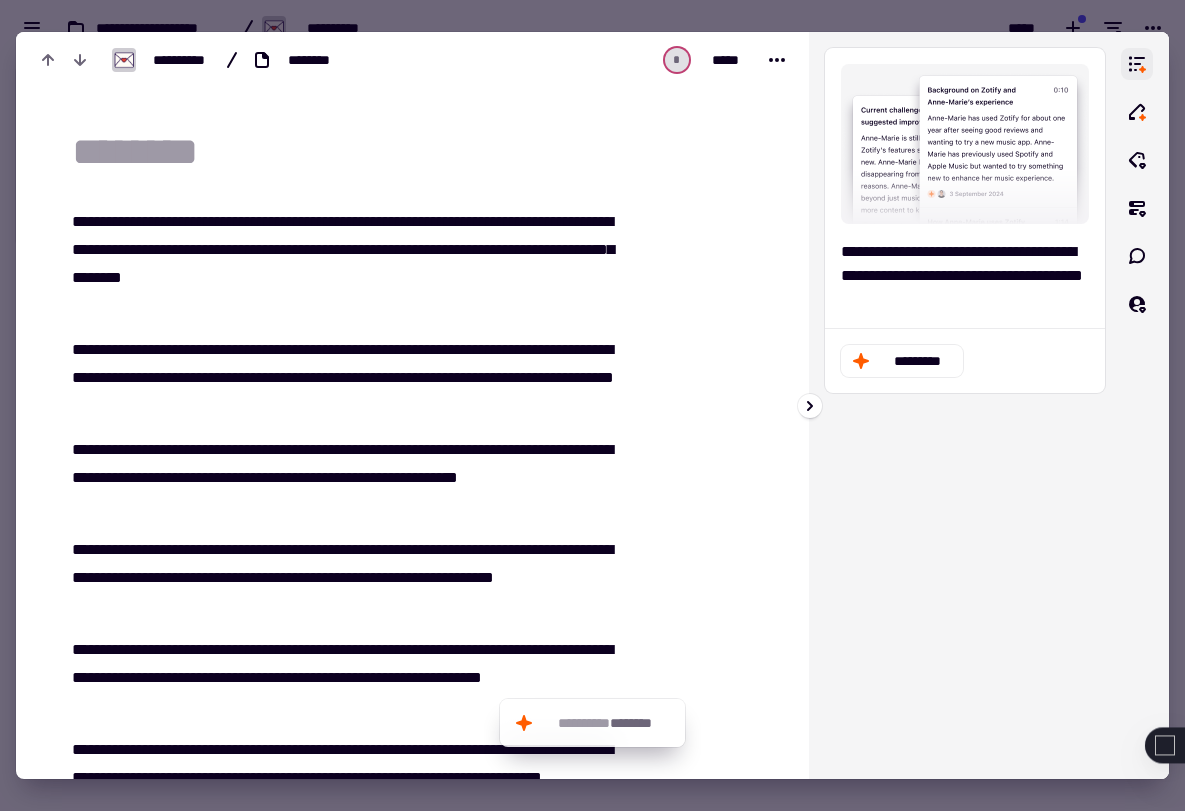 click 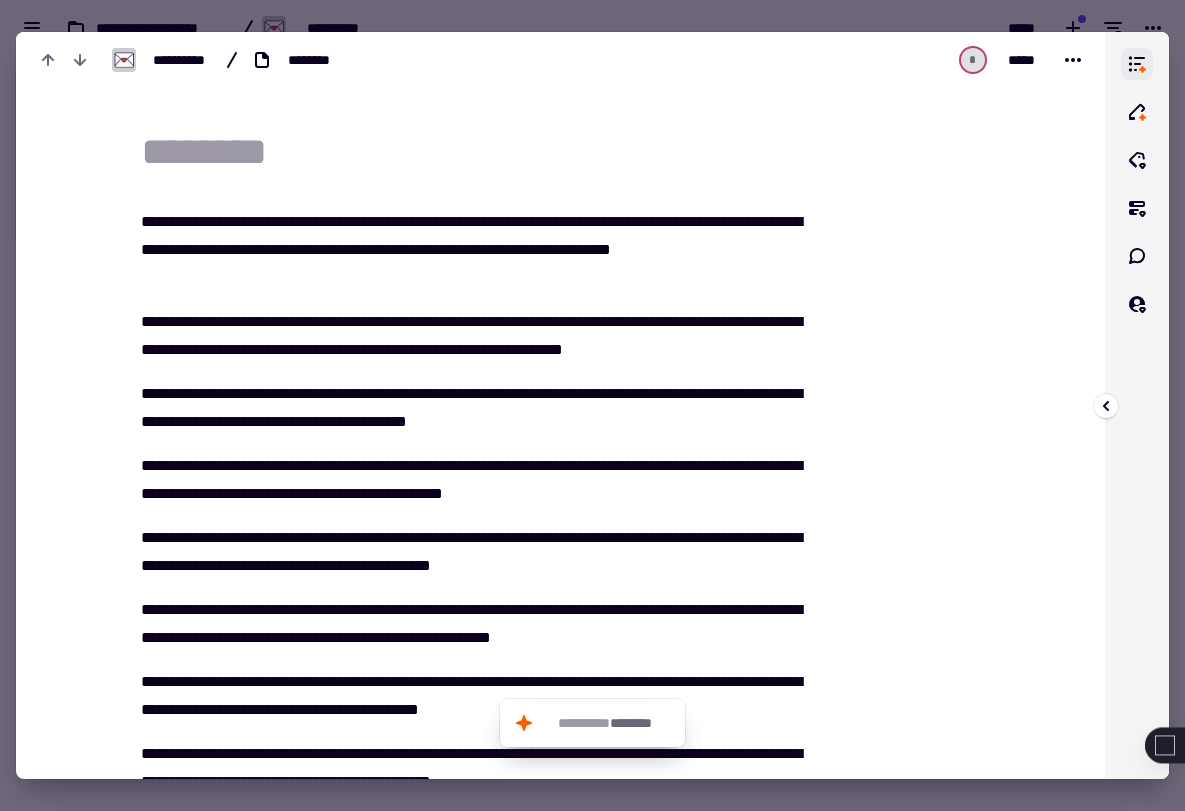 click 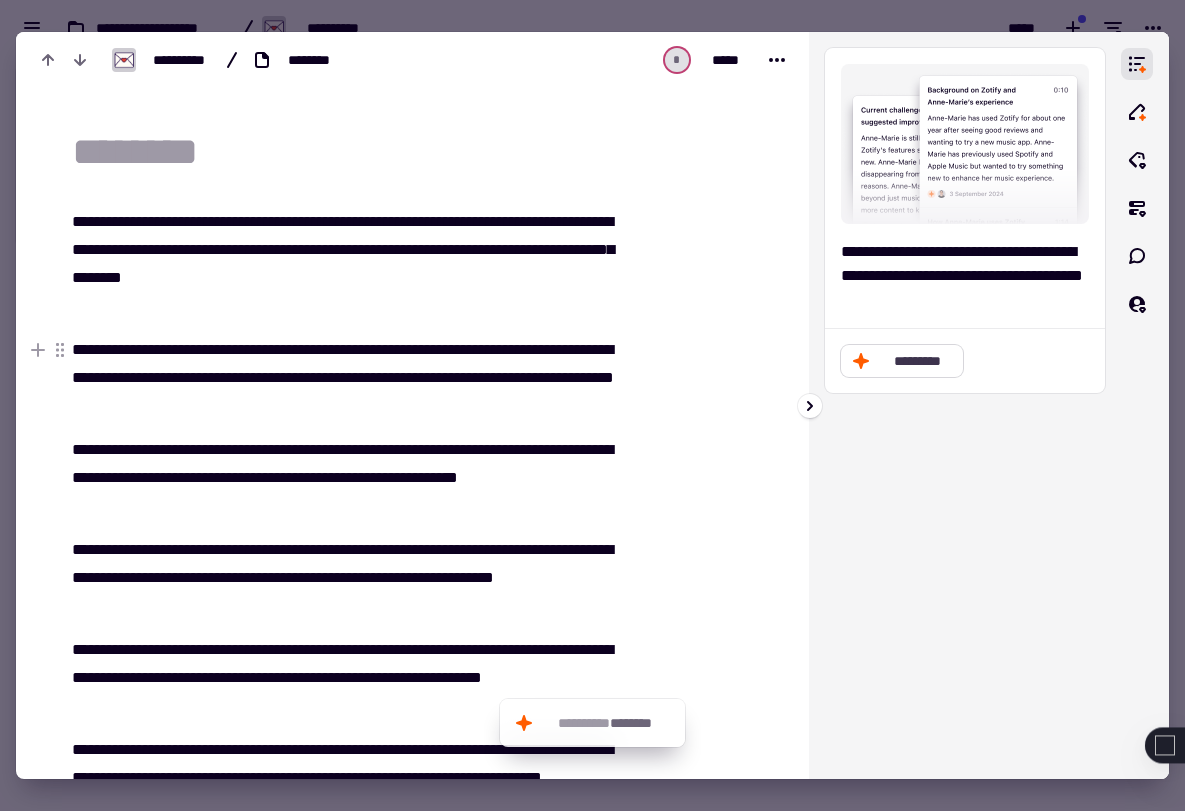 click on "*********" 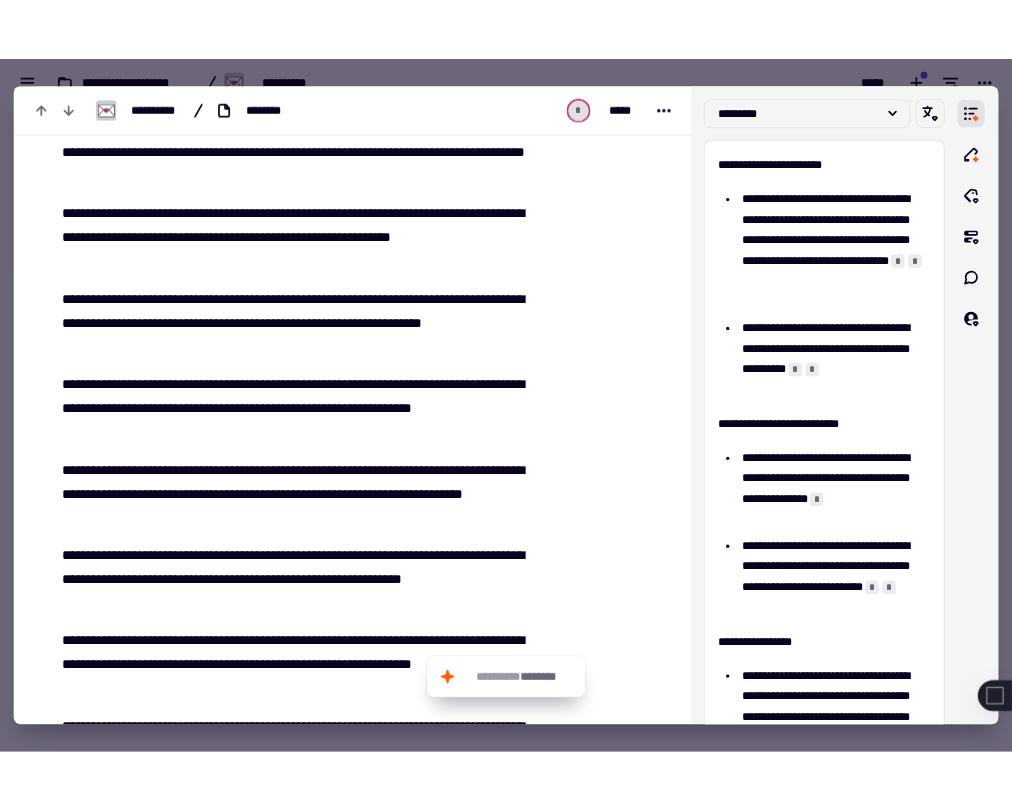 scroll, scrollTop: 0, scrollLeft: 0, axis: both 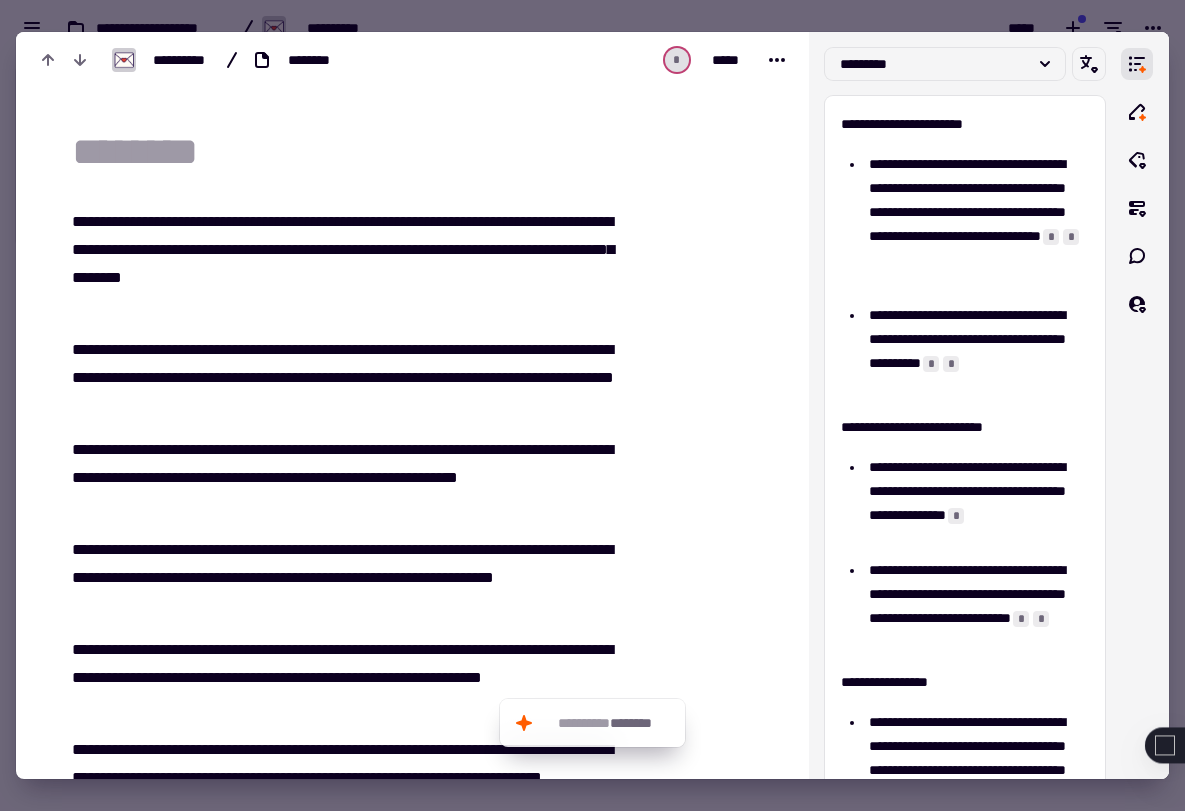 click at bounding box center [592, 405] 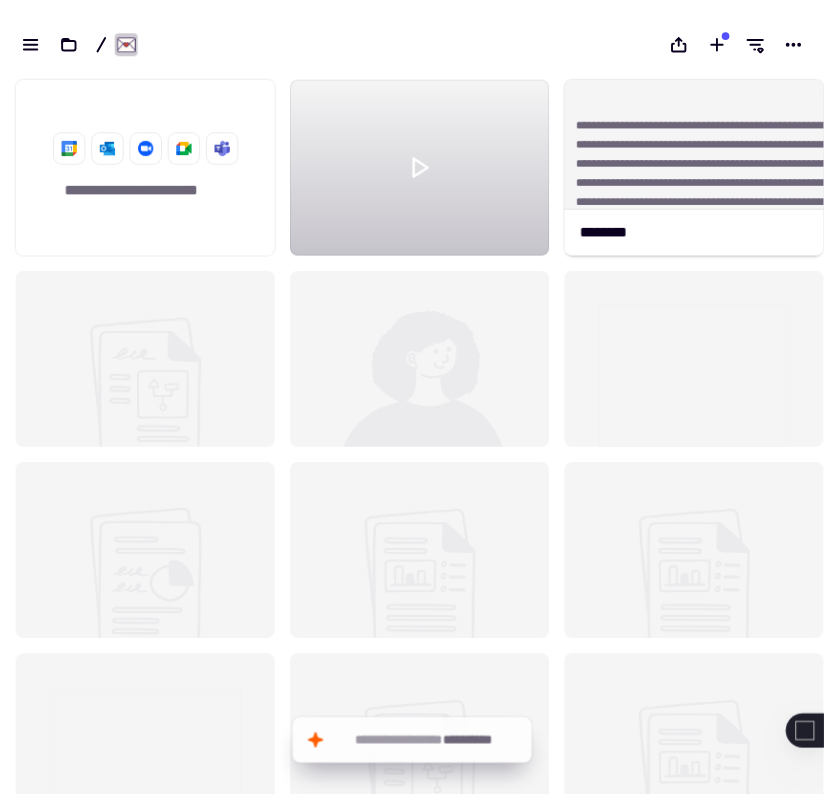 scroll, scrollTop: 755, scrollLeft: 824, axis: both 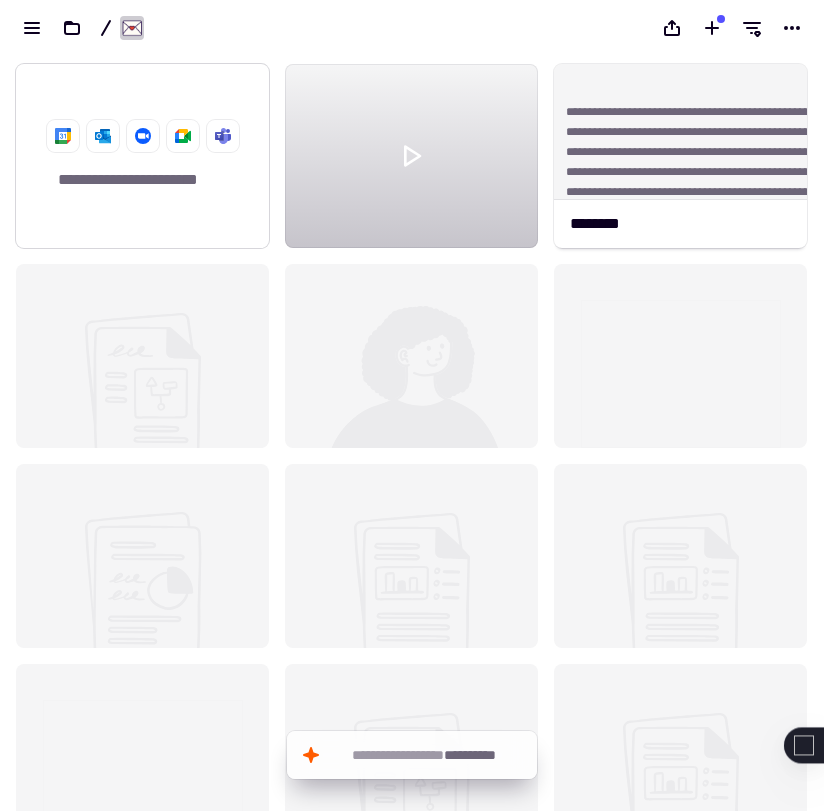 click on "**********" 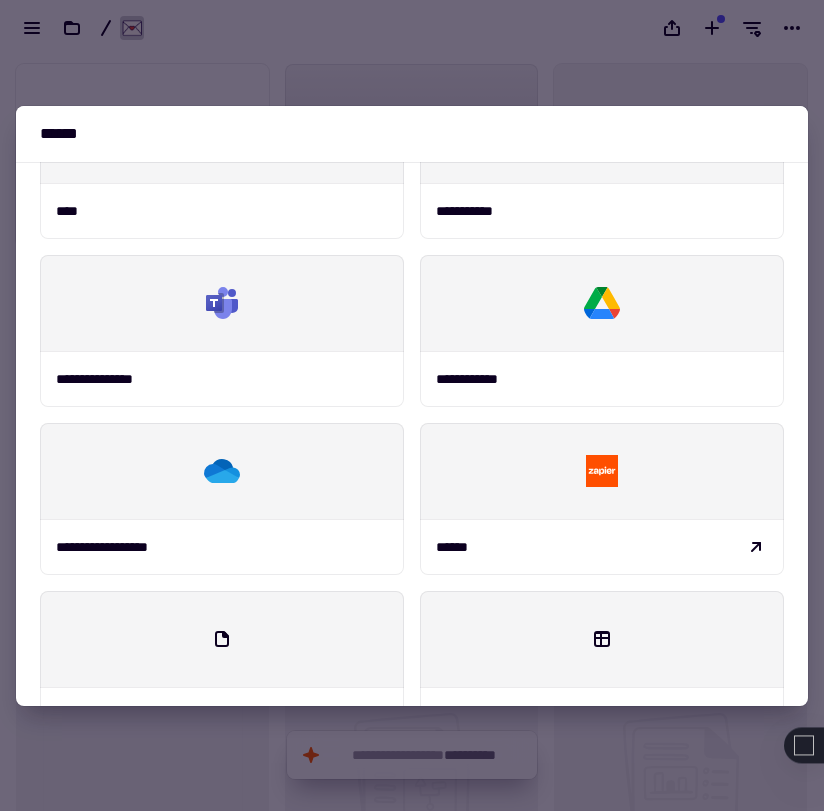 scroll, scrollTop: 738, scrollLeft: 0, axis: vertical 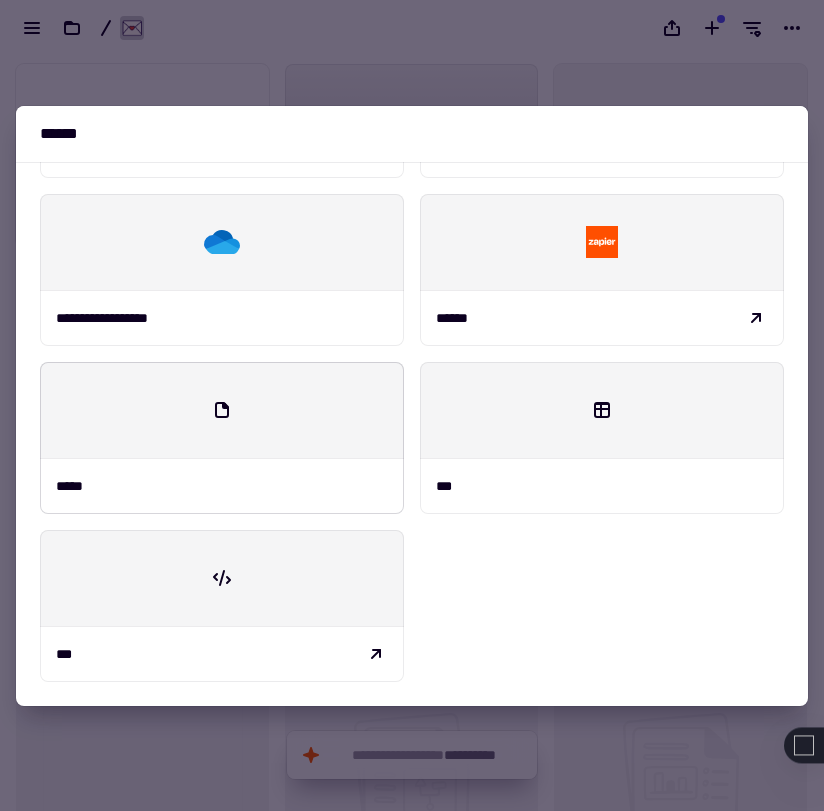 click at bounding box center [222, 410] 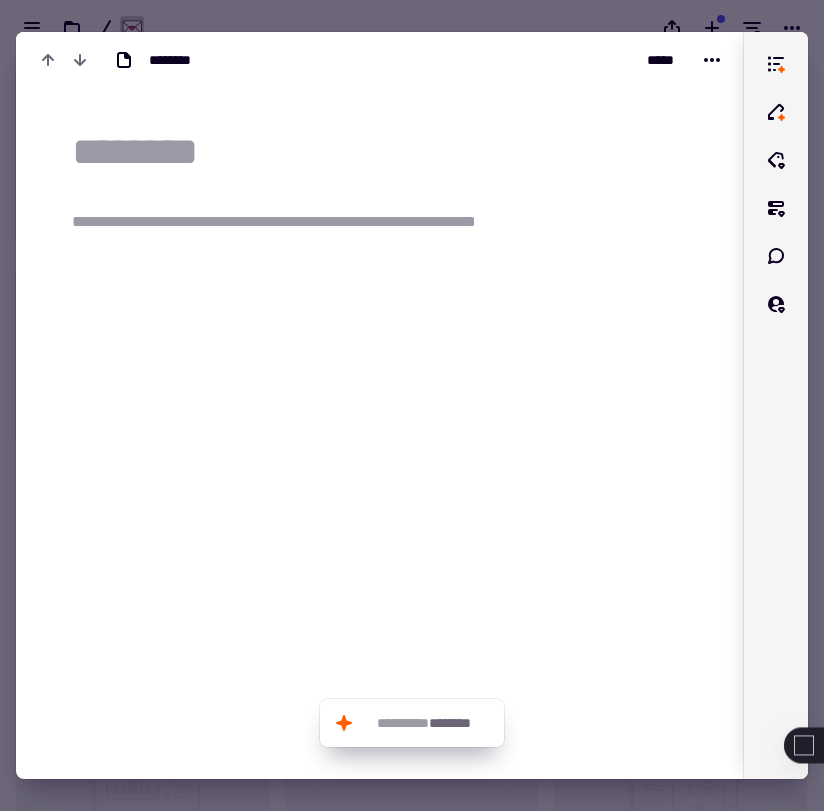 click on "**********" at bounding box center [380, 351] 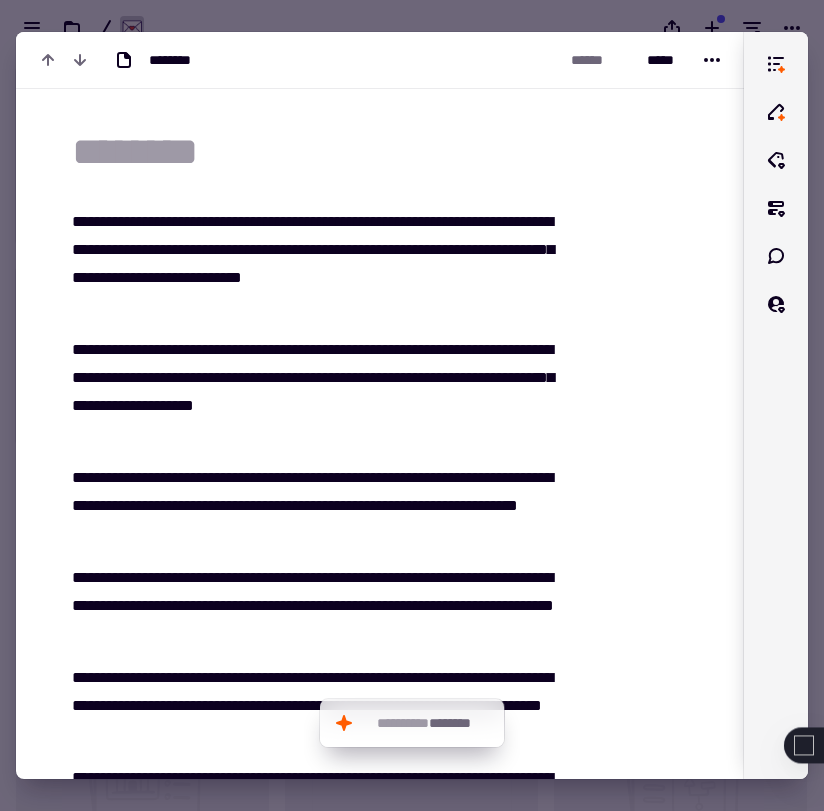 scroll, scrollTop: 315, scrollLeft: 0, axis: vertical 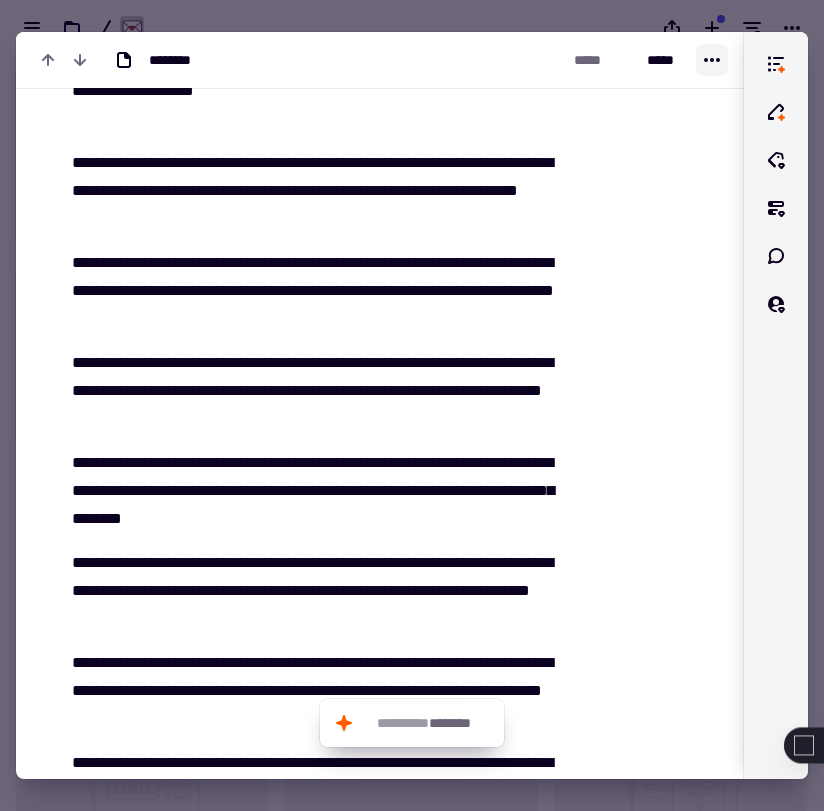 click 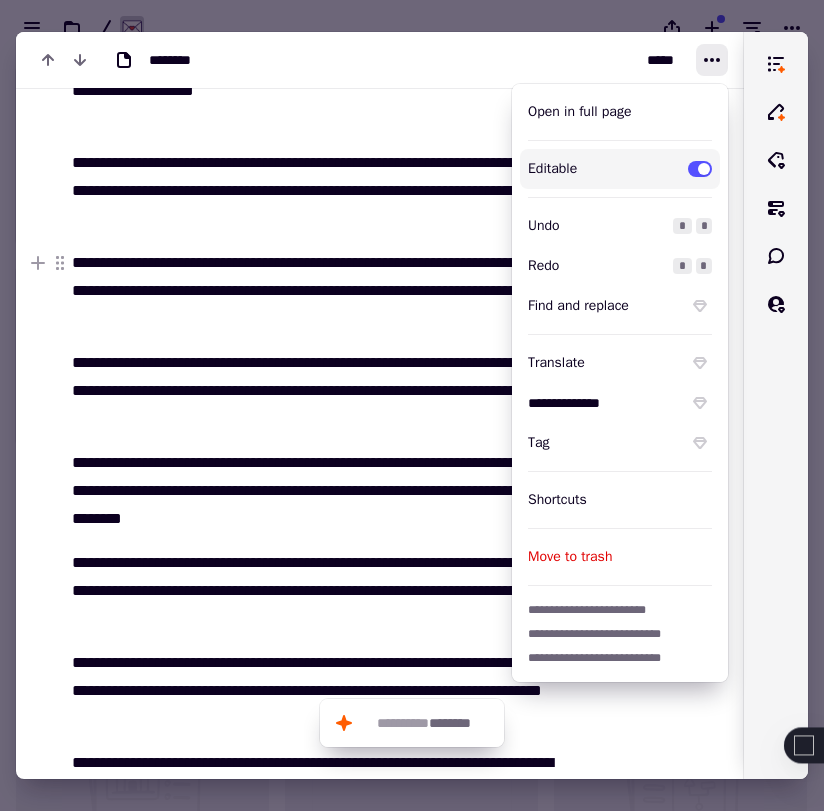click on "**********" at bounding box center (318, 291) 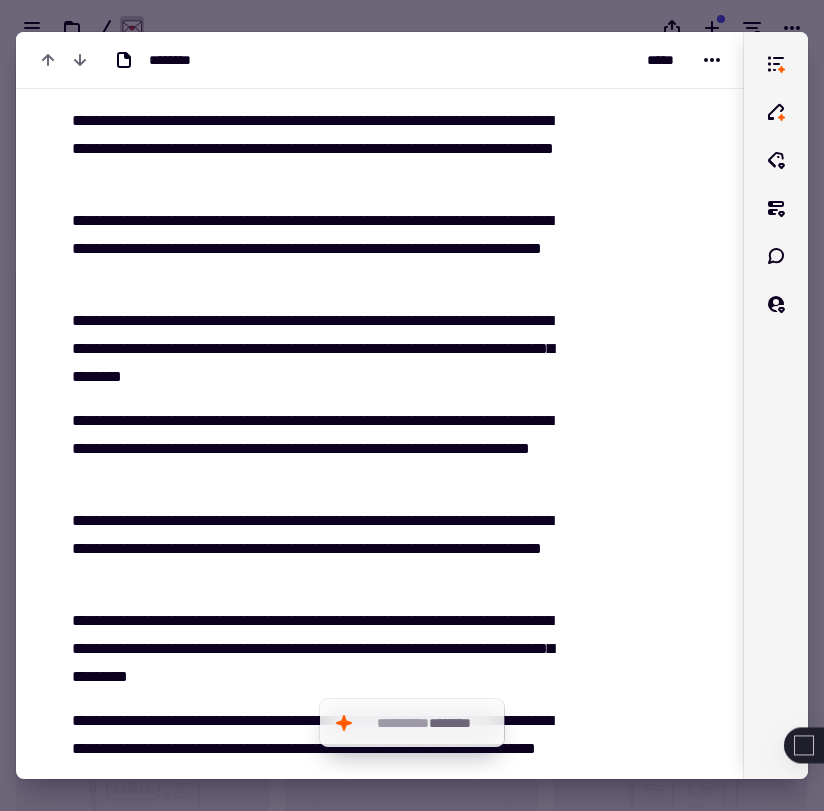 scroll, scrollTop: 0, scrollLeft: 0, axis: both 